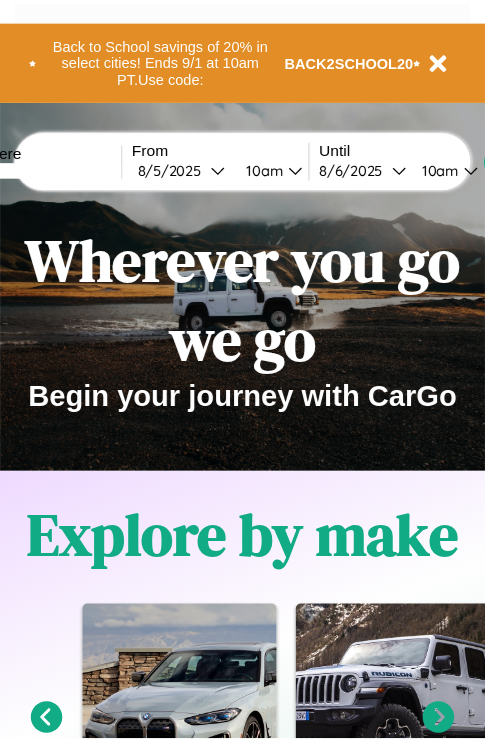 scroll, scrollTop: 0, scrollLeft: 0, axis: both 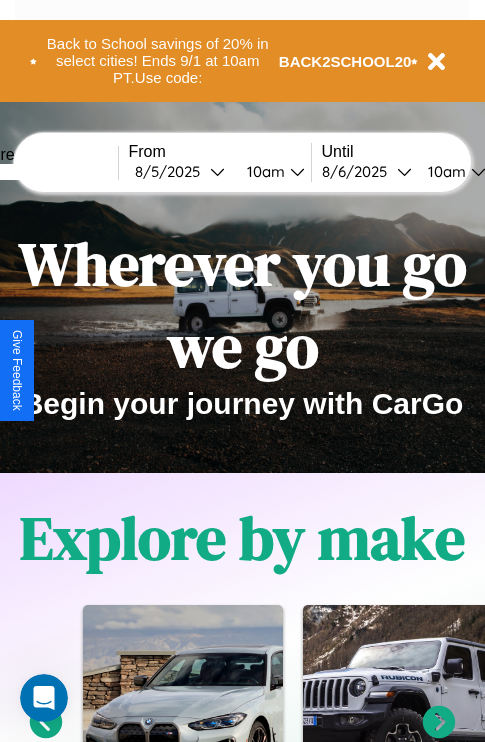 click at bounding box center (43, 172) 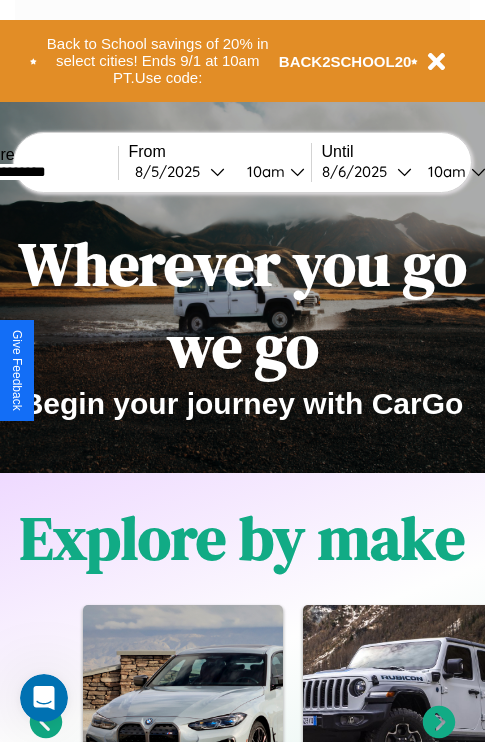type on "**********" 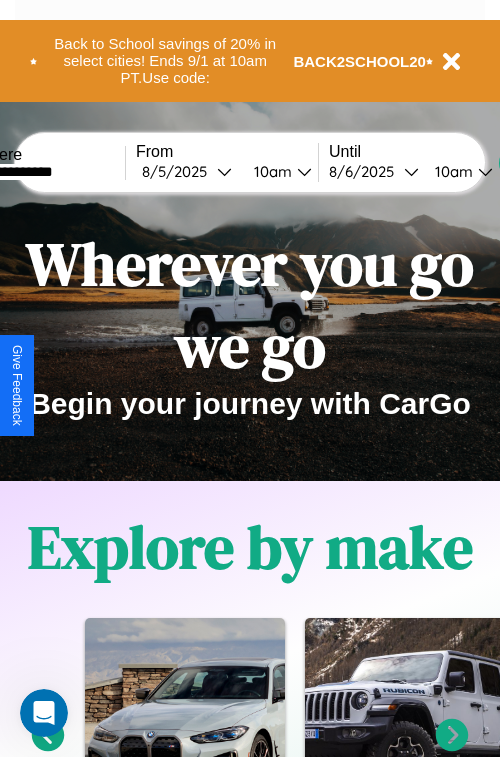 select on "*" 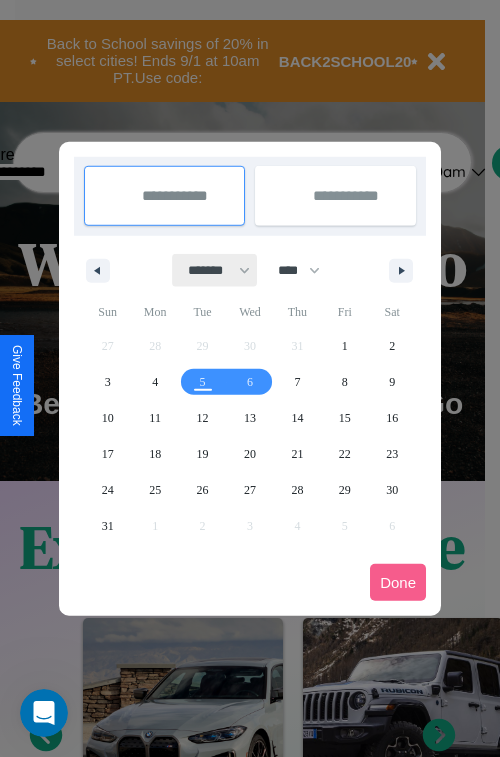 click on "******* ******** ***** ***** *** **** **** ****** ********* ******* ******** ********" at bounding box center (215, 270) 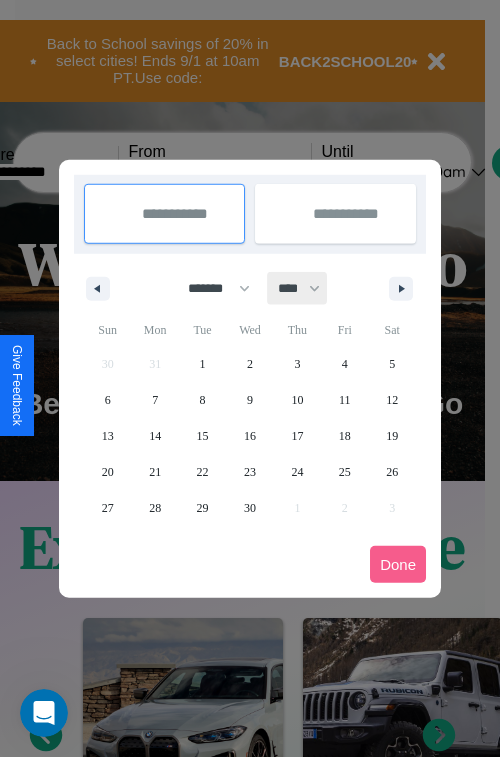click on "**** **** **** **** **** **** **** **** **** **** **** **** **** **** **** **** **** **** **** **** **** **** **** **** **** **** **** **** **** **** **** **** **** **** **** **** **** **** **** **** **** **** **** **** **** **** **** **** **** **** **** **** **** **** **** **** **** **** **** **** **** **** **** **** **** **** **** **** **** **** **** **** **** **** **** **** **** **** **** **** **** **** **** **** **** **** **** **** **** **** **** **** **** **** **** **** **** **** **** **** **** **** **** **** **** **** **** **** **** **** **** **** **** **** **** **** **** **** **** **** ****" at bounding box center [298, 288] 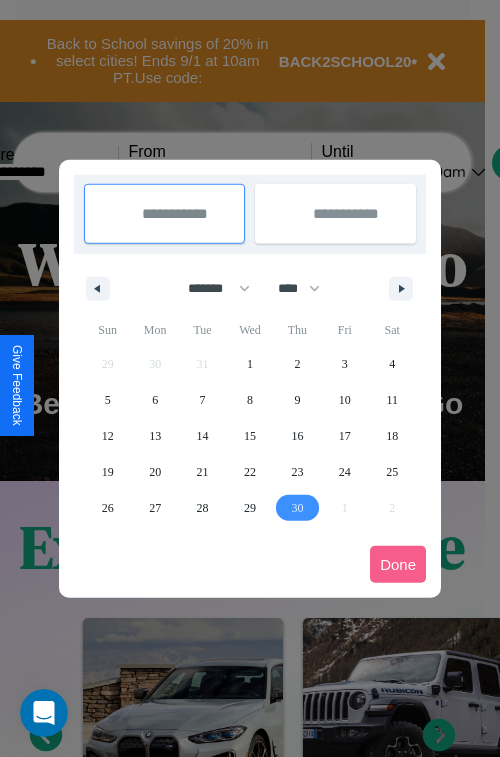 click on "30" at bounding box center (297, 508) 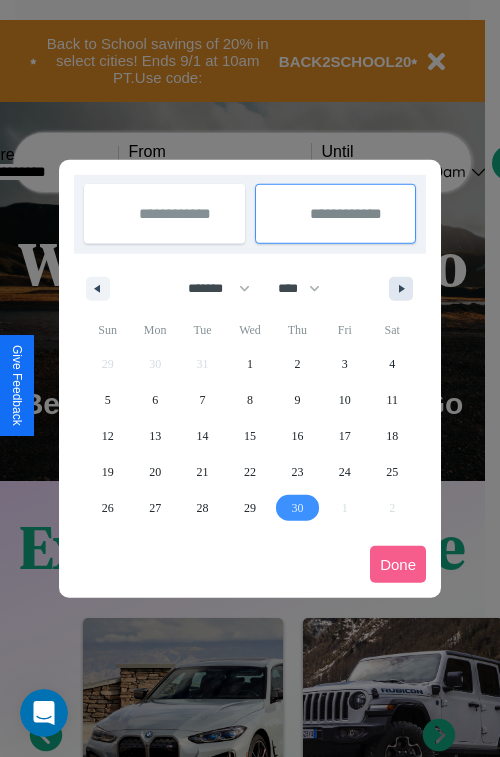 click at bounding box center [405, 289] 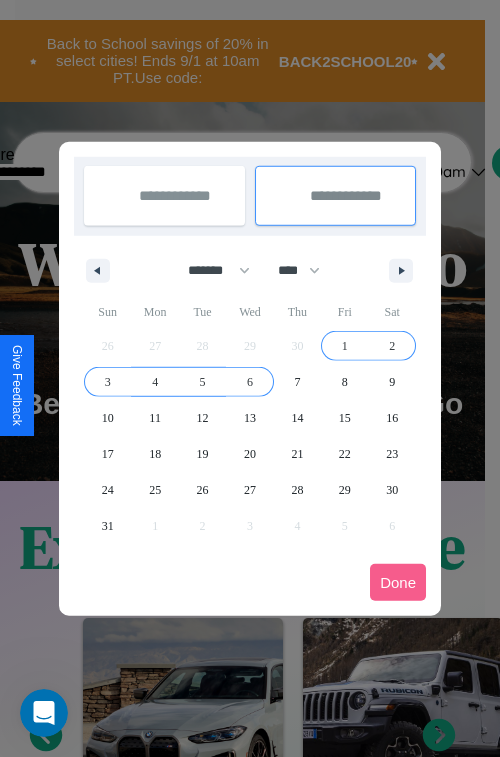click on "6" at bounding box center (250, 382) 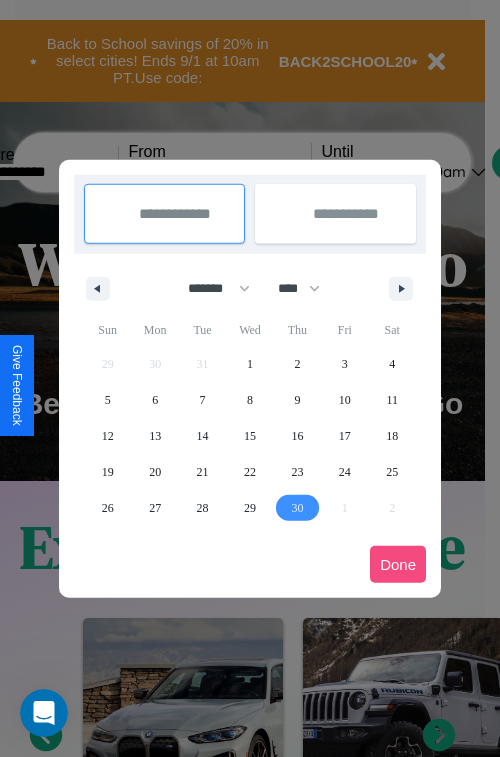click on "Done" at bounding box center [398, 564] 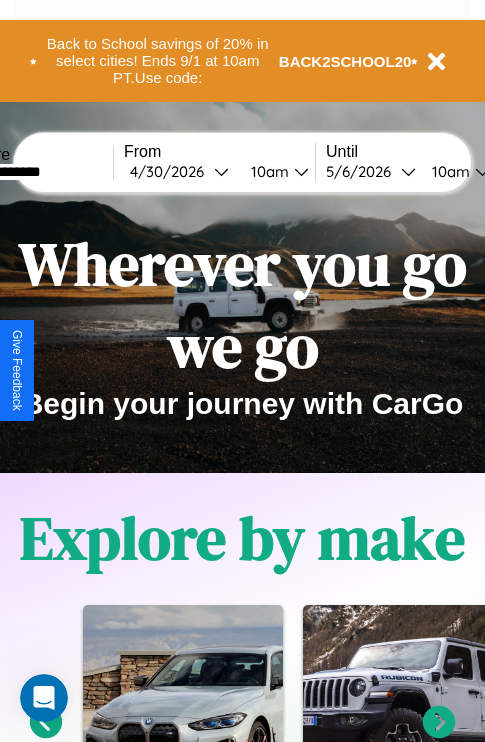 scroll, scrollTop: 0, scrollLeft: 73, axis: horizontal 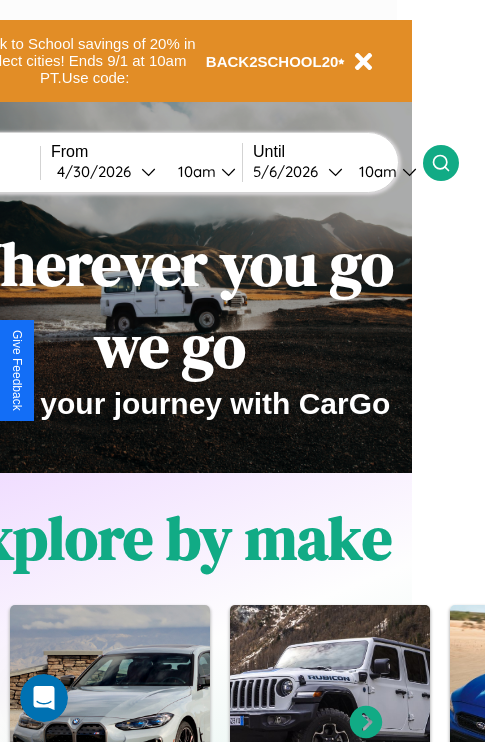 click 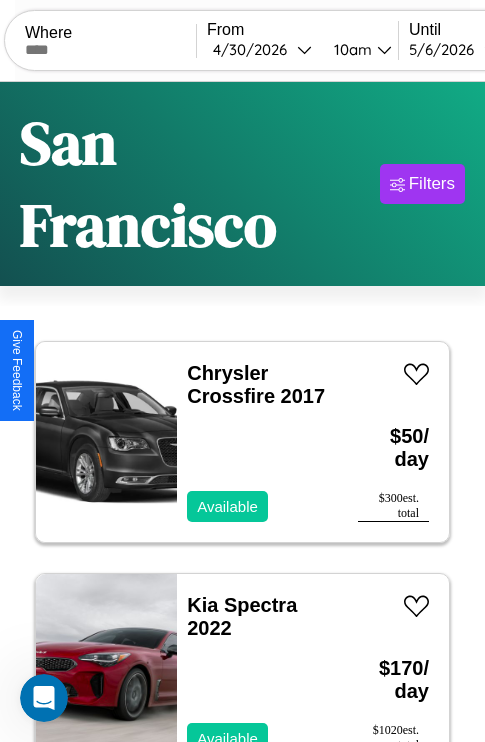 scroll, scrollTop: 177, scrollLeft: 0, axis: vertical 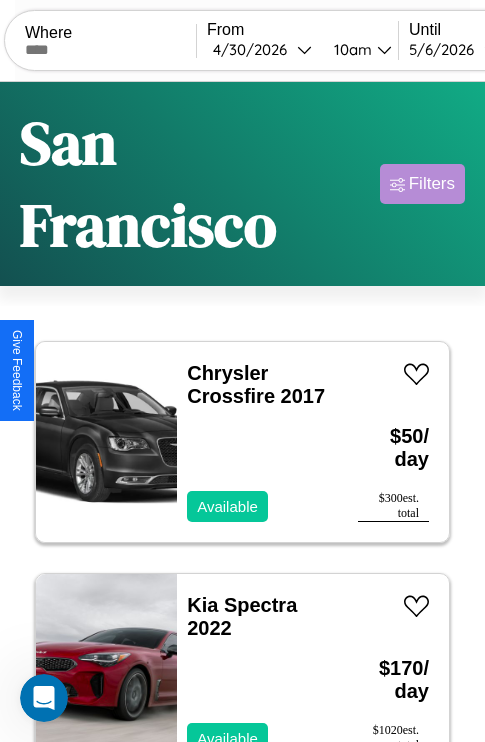 click on "Filters" at bounding box center (432, 184) 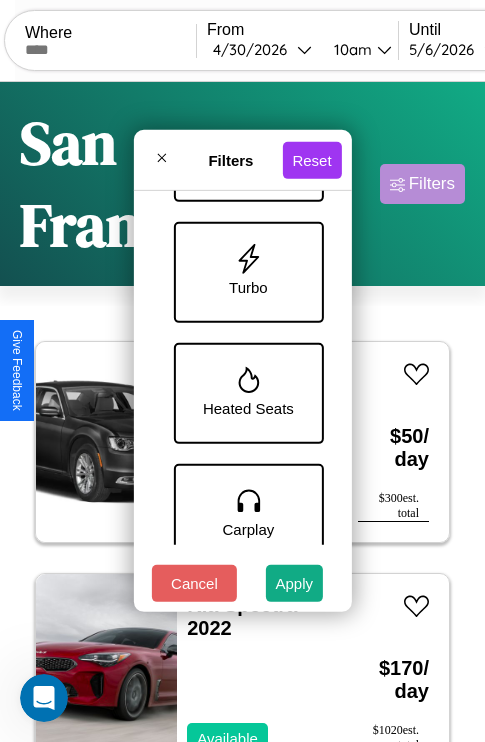 scroll, scrollTop: 1014, scrollLeft: 0, axis: vertical 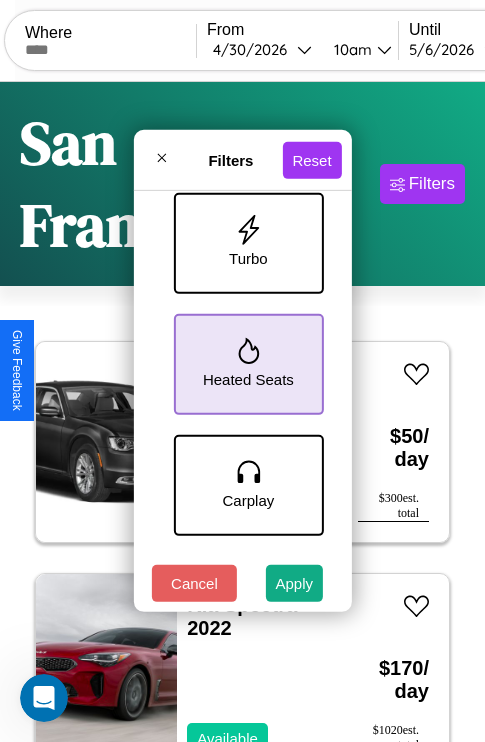 click 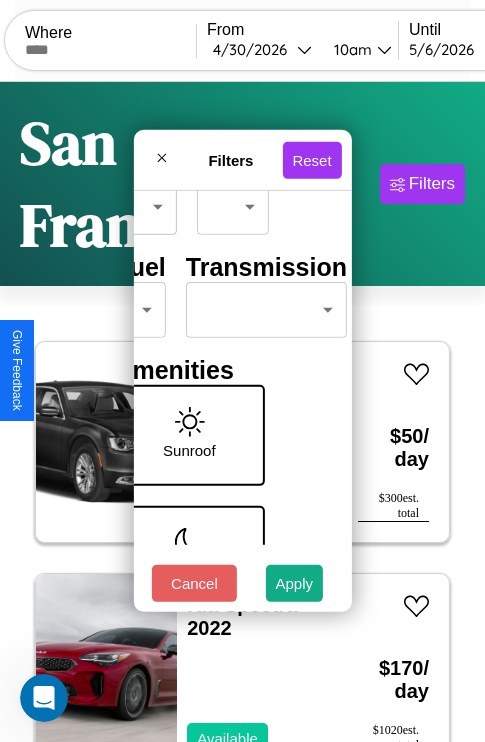 scroll, scrollTop: 162, scrollLeft: 63, axis: both 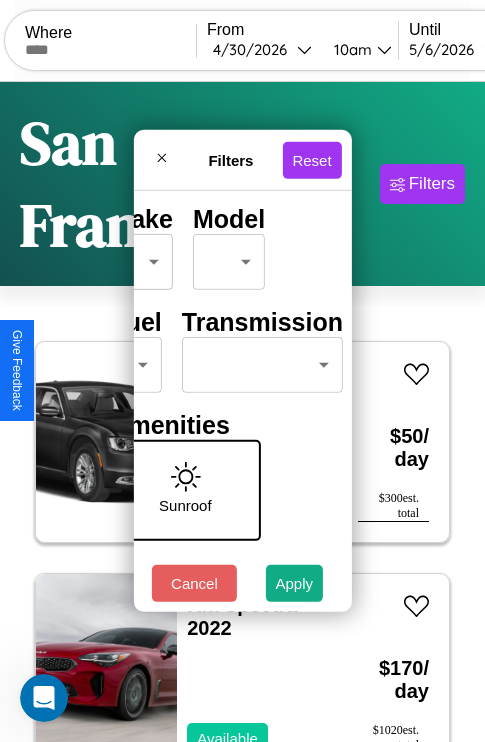 click on "CarGo Where From [DATE] [TIME] Until [DATE] [TIME] Become a Host Login Sign Up [CITY] Filters 30  cars in this area These cars can be picked up in this city. Chrysler   Crossfire   2017 Available $ 50  / day $ 300  est. total Kia   Spectra   2022 Available $ 170  / day $ 1020  est. total Lexus   TX   2018 Available $ 180  / day $ 1080  est. total Chevrolet   Cruze   2024 Available $ 60  / day $ 360  est. total Bentley   A [LAST] GT Bentley   2022 Available $ 100  / day $ 600  est. total Honda   ATC250   2022 Available $ 160  / day $ 960  est. total Jaguar   XF   2024 Available $ 200  / day $ 1200  est. total GMC   Magna Van   2017 Available $ 150  / day $ 900  est. total Chrysler   Daytona   2023 Available $ 100  / day $ 600  est. total Chrysler   Pacifica   2021 Available $ 200  / day $ 1200  est. total BMW   545i   2019 Available $ 130  / day $ 780  est. total Hyundai   Elantra GT   2024 Available $ 80  / day $ 480  est. total Kia   K4   2020 Available $ 110  / day $ 660  est. total   4C   $" at bounding box center (242, 453) 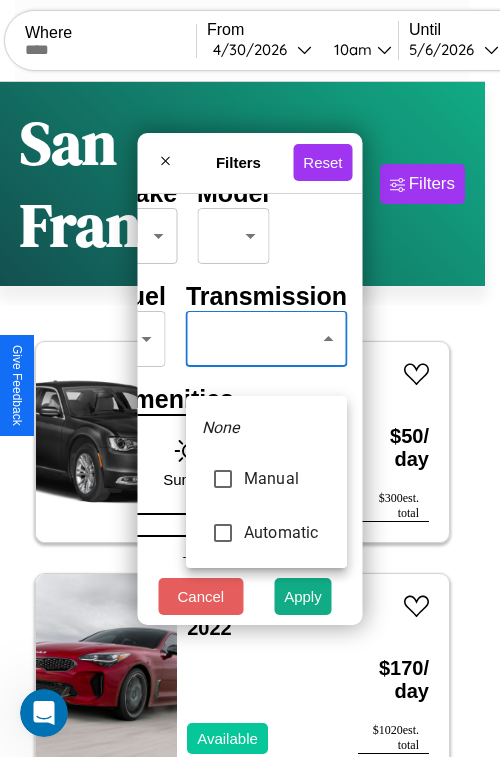type on "*********" 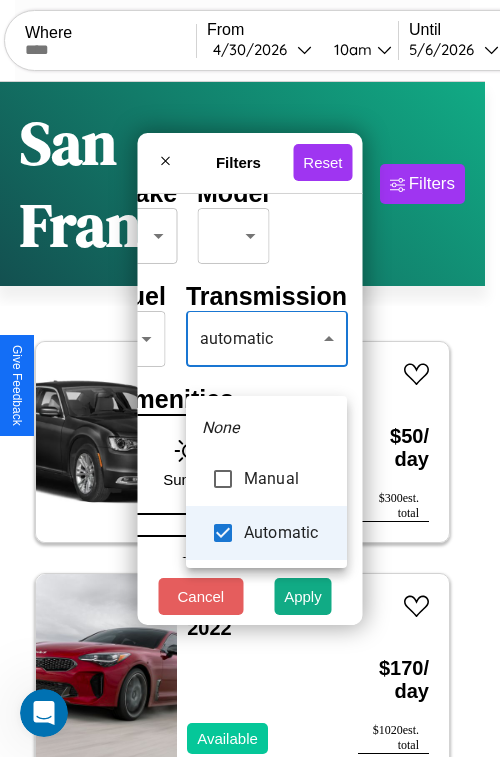 click at bounding box center [250, 378] 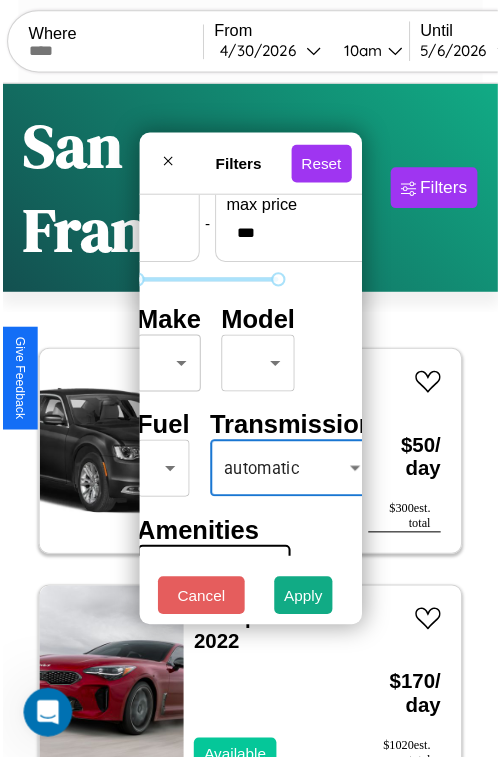 scroll, scrollTop: 59, scrollLeft: 40, axis: both 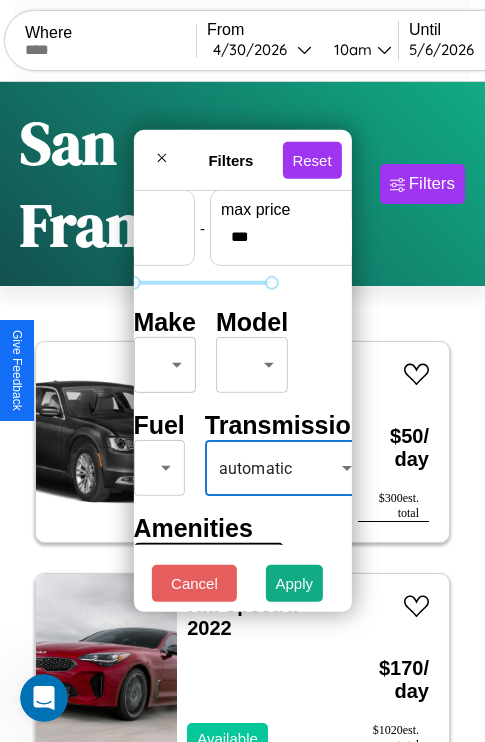 click on "CarGo Where From [DATE] [TIME] Until [DATE] [TIME] Become a Host Login Sign Up [CITY] Filters 30  cars in this area These cars can be picked up in this city. Chrysler   Crossfire   2017 Available $ 50  / day $ 300  est. total Kia   Spectra   2022 Available $ 170  / day $ 1020  est. total Lexus   TX   2018 Available $ 180  / day $ 1080  est. total Chevrolet   Cruze   2024 Available $ 60  / day $ 360  est. total Bentley   A [LAST] GT Bentley   2022 Available $ 100  / day $ 600  est. total Honda   ATC250   2022 Available $ 160  / day $ 960  est. total Jaguar   XF   2024 Available $ 200  / day $ 1200  est. total GMC   Magna Van   2017 Available $ 150  / day $ 900  est. total Chrysler   Daytona   2023 Available $ 100  / day $ 600  est. total Chrysler   Pacifica   2021 Available $ 200  / day $ 1200  est. total BMW   545i   2019 Available $ 130  / day $ 780  est. total Hyundai   Elantra GT   2024 Available $ 80  / day $ 480  est. total Kia   K4   2020 Available $ 110  / day $ 660  est. total   4C   $" at bounding box center (242, 453) 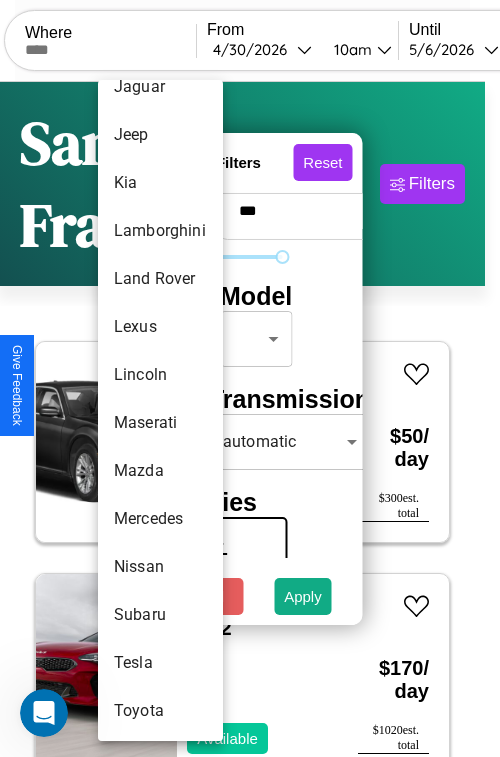 scroll, scrollTop: 1083, scrollLeft: 0, axis: vertical 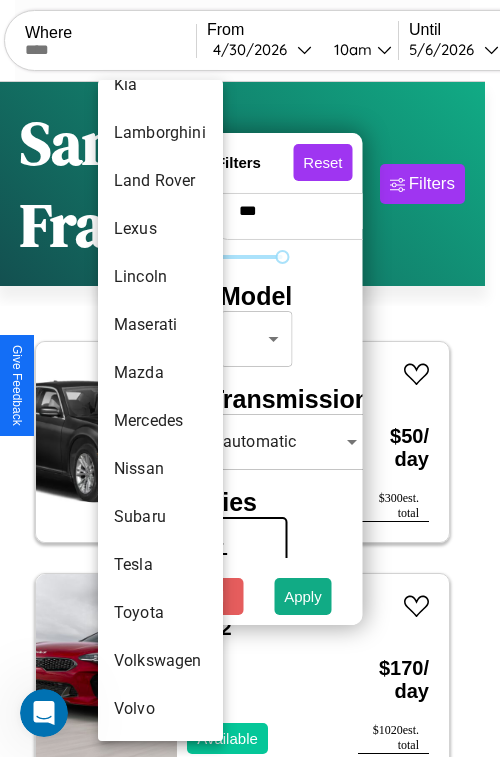 click on "Subaru" at bounding box center (160, 517) 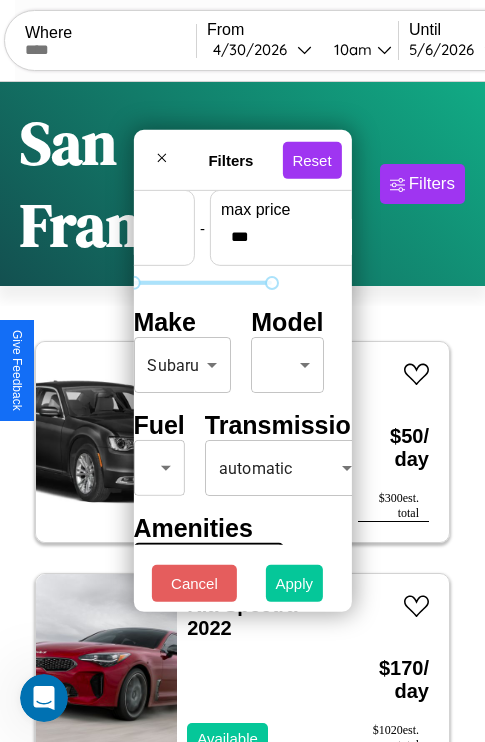 click on "Apply" at bounding box center [295, 583] 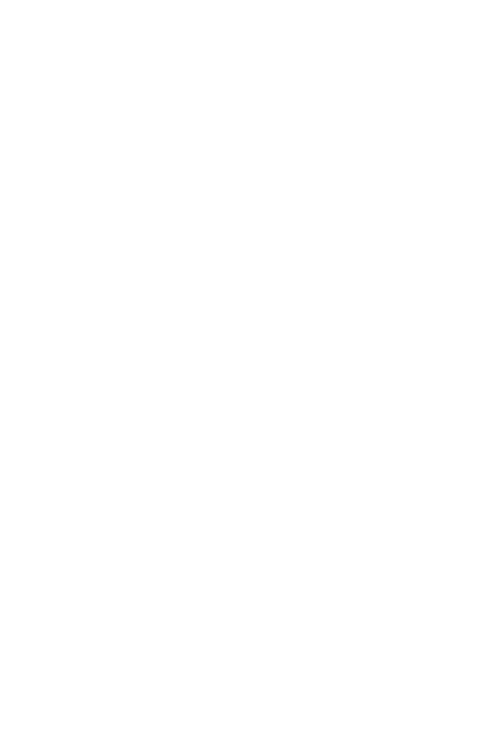 scroll, scrollTop: 0, scrollLeft: 0, axis: both 